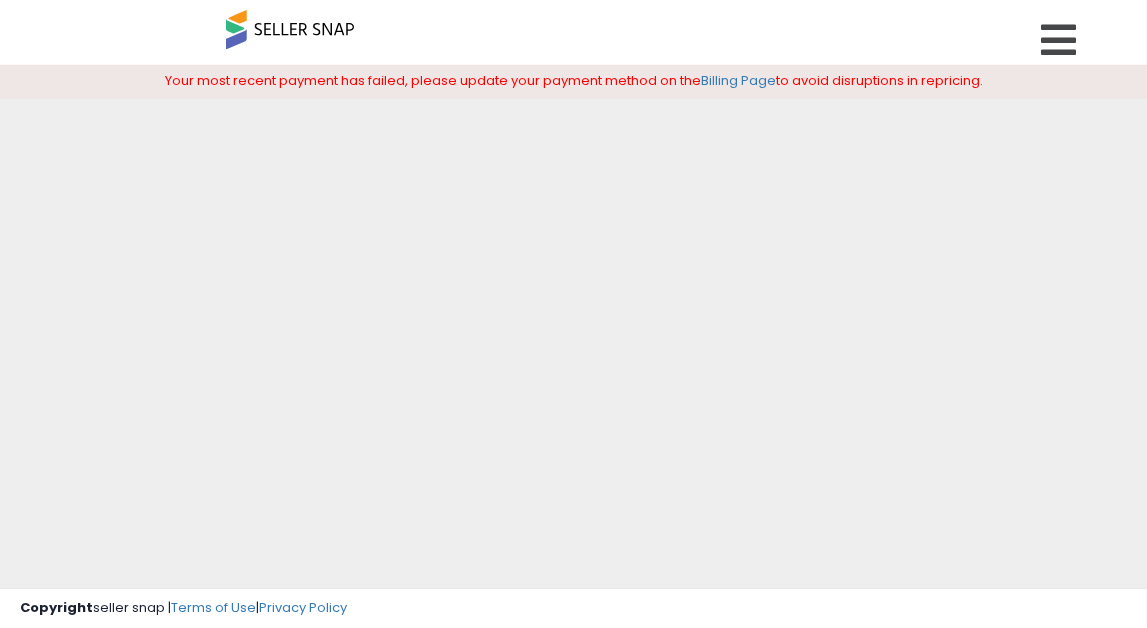 scroll, scrollTop: 0, scrollLeft: 0, axis: both 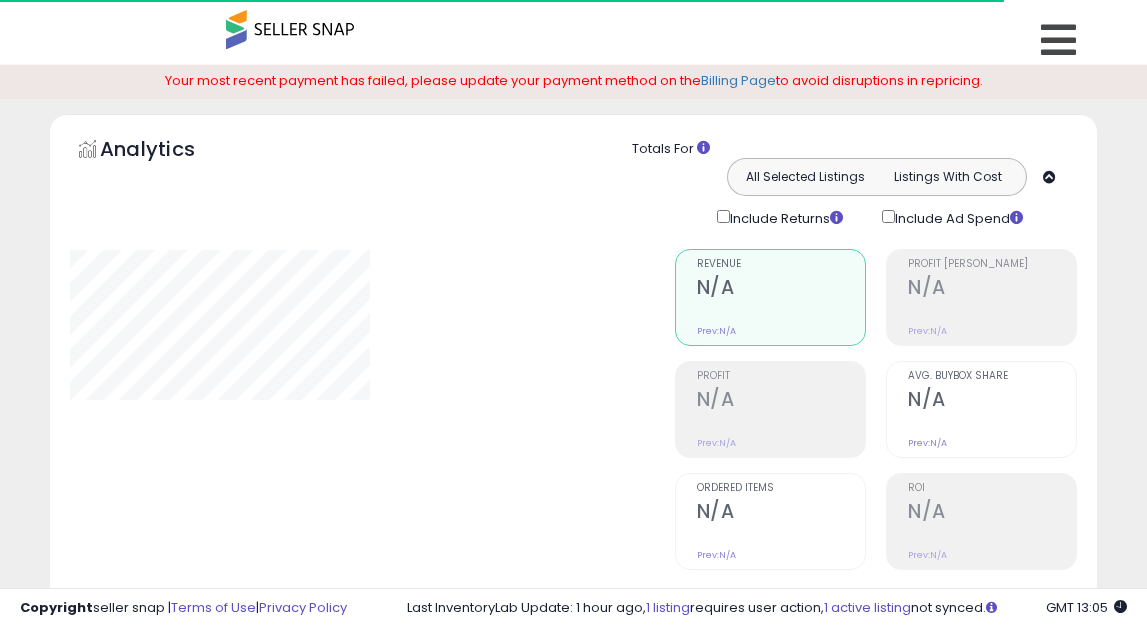 select on "**" 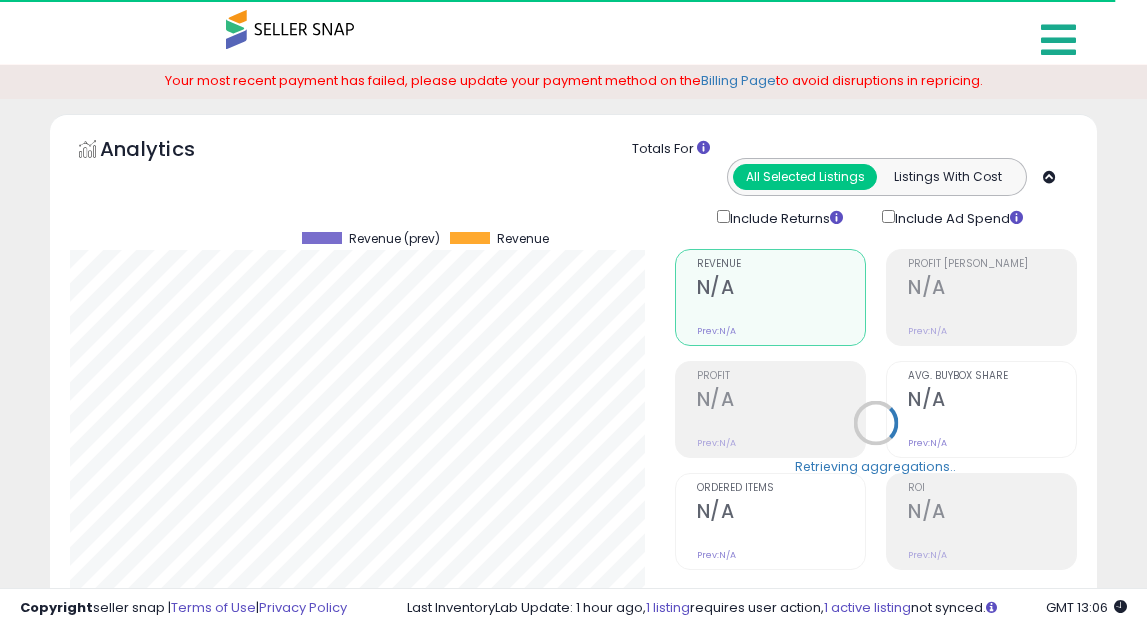 scroll, scrollTop: 999590, scrollLeft: 999395, axis: both 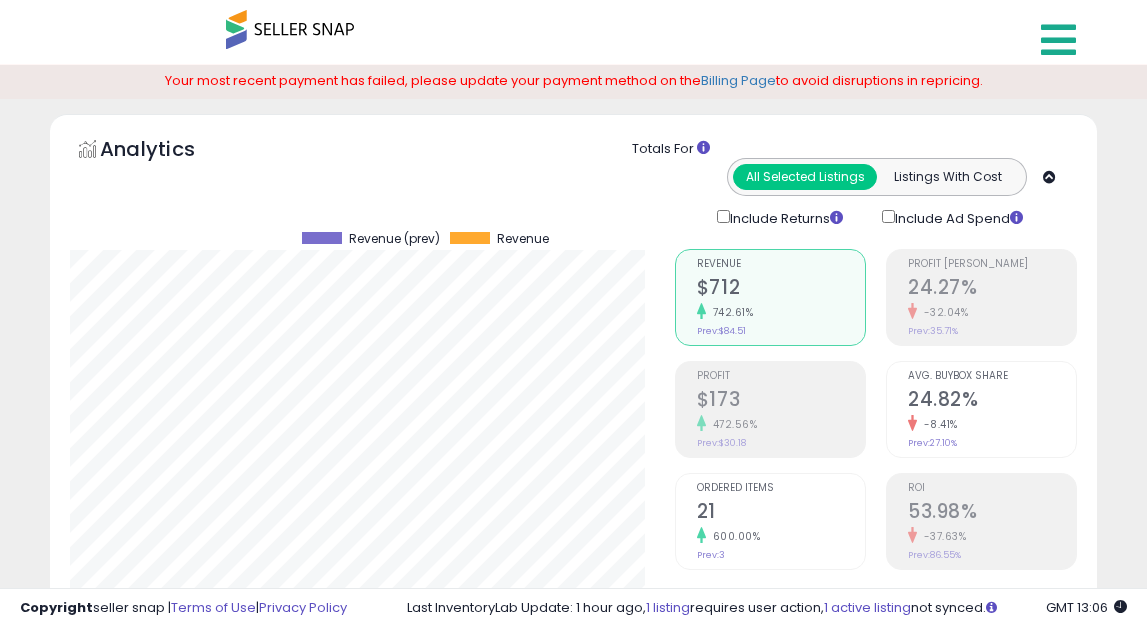 click at bounding box center [1058, 40] 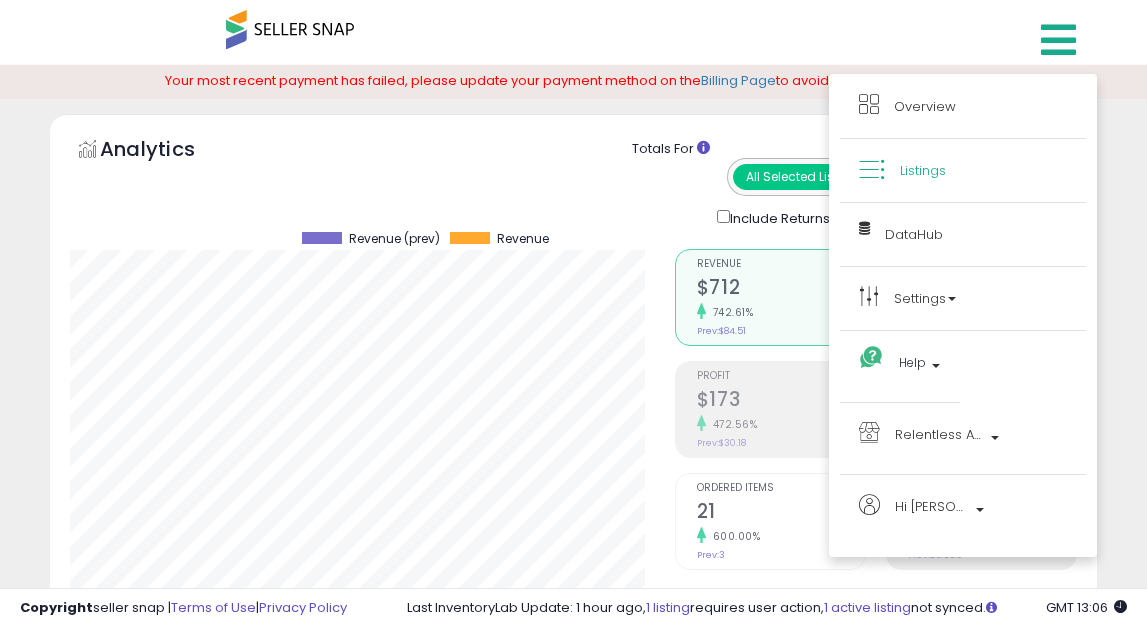 click on "Listings" at bounding box center (923, 170) 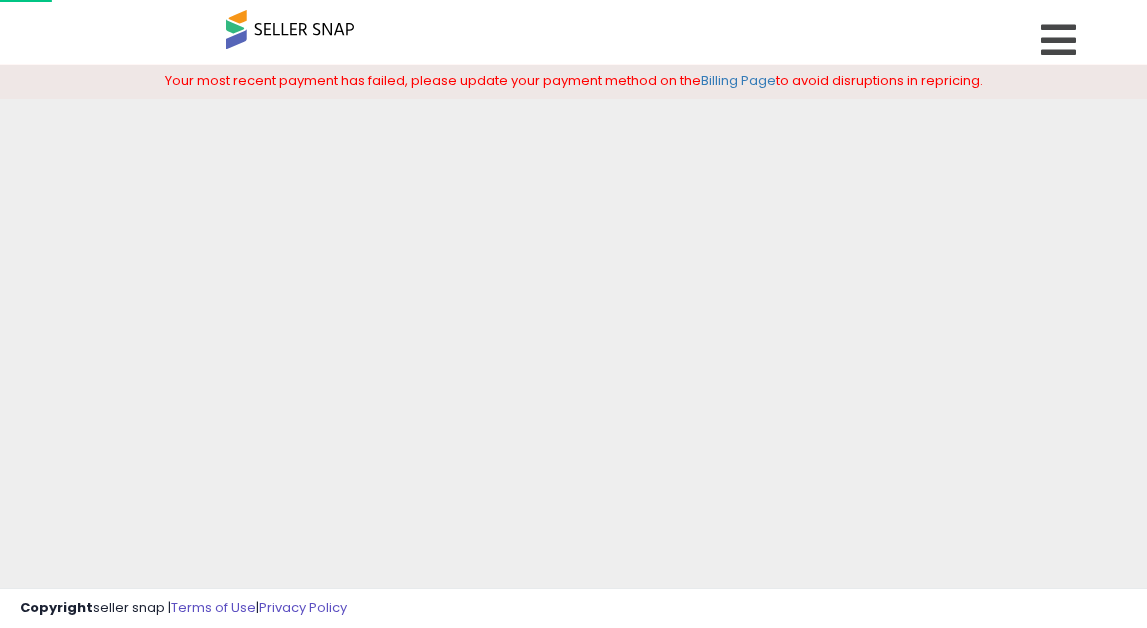scroll, scrollTop: 0, scrollLeft: 0, axis: both 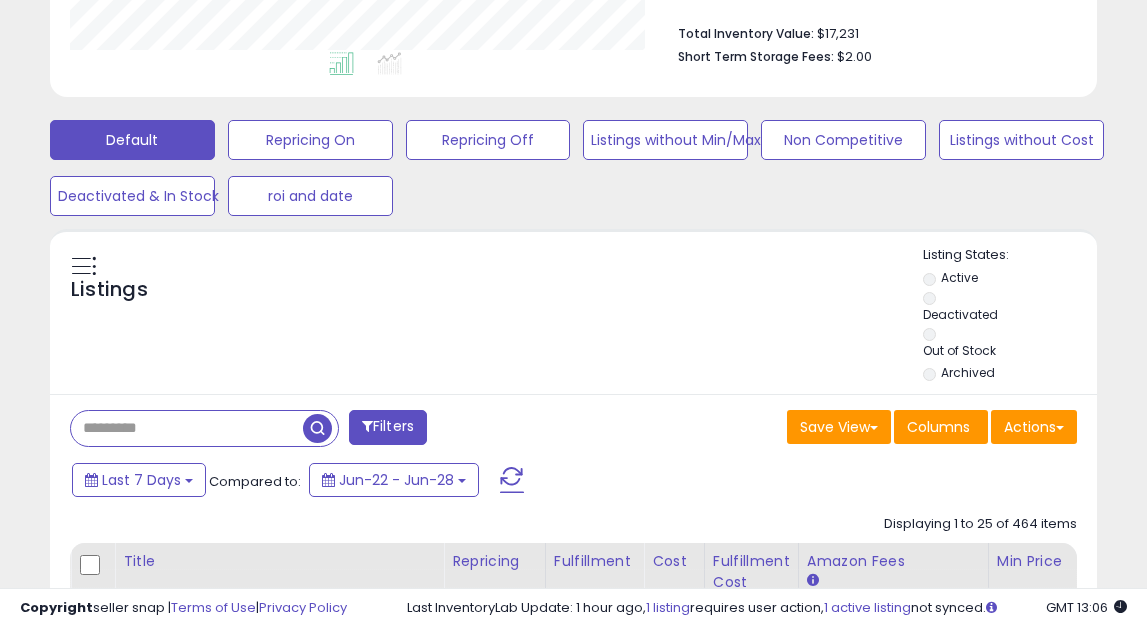 click at bounding box center (187, 428) 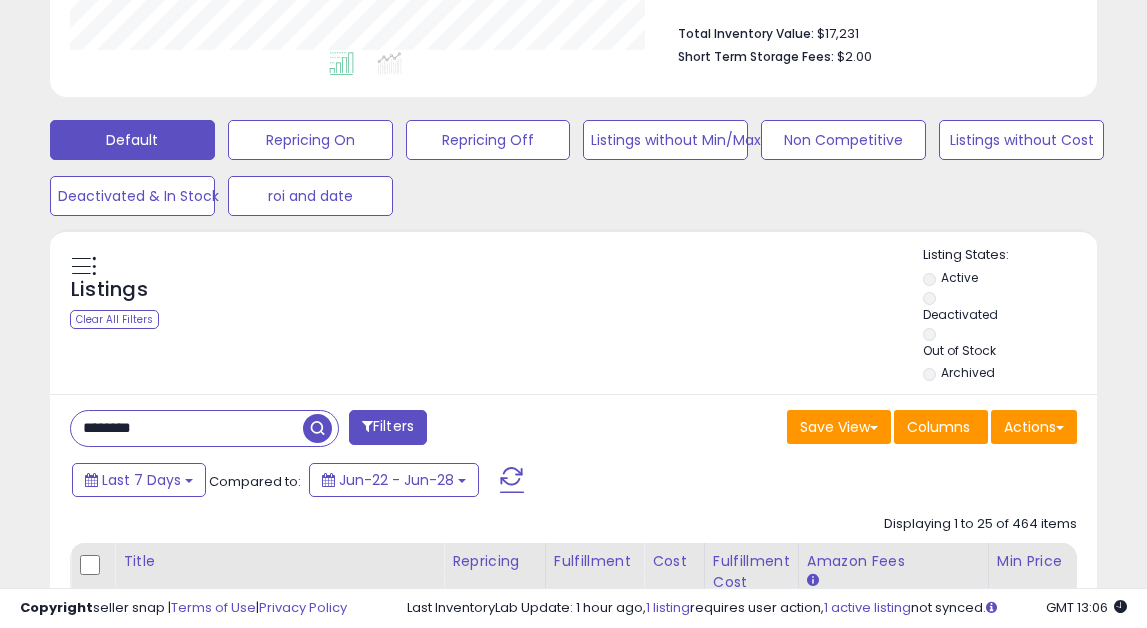 type on "********" 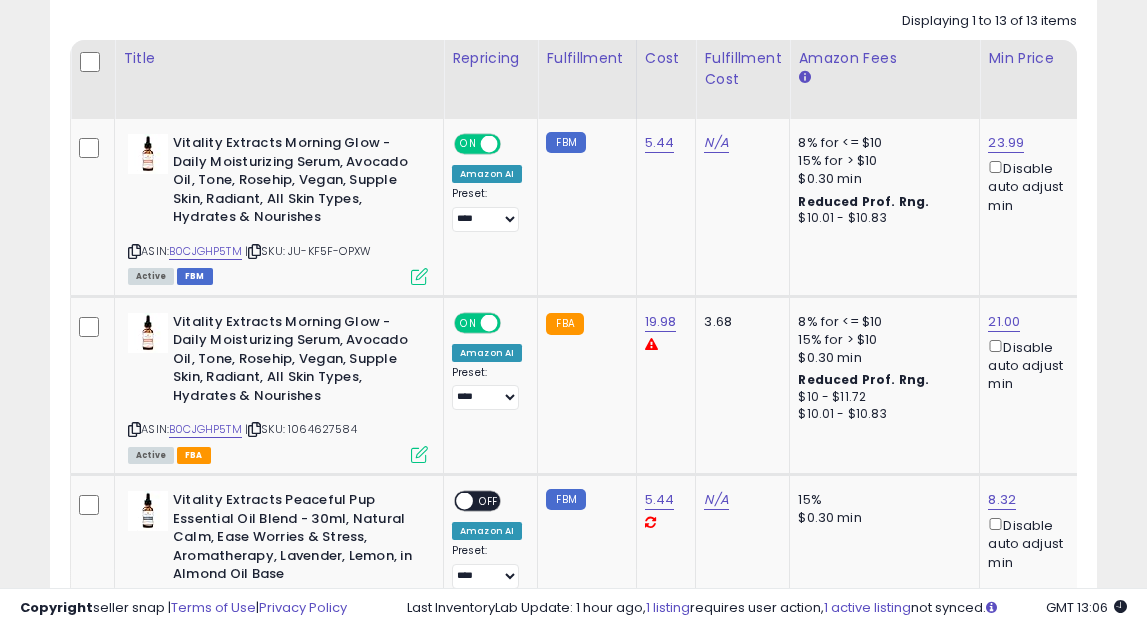 scroll, scrollTop: 1074, scrollLeft: 0, axis: vertical 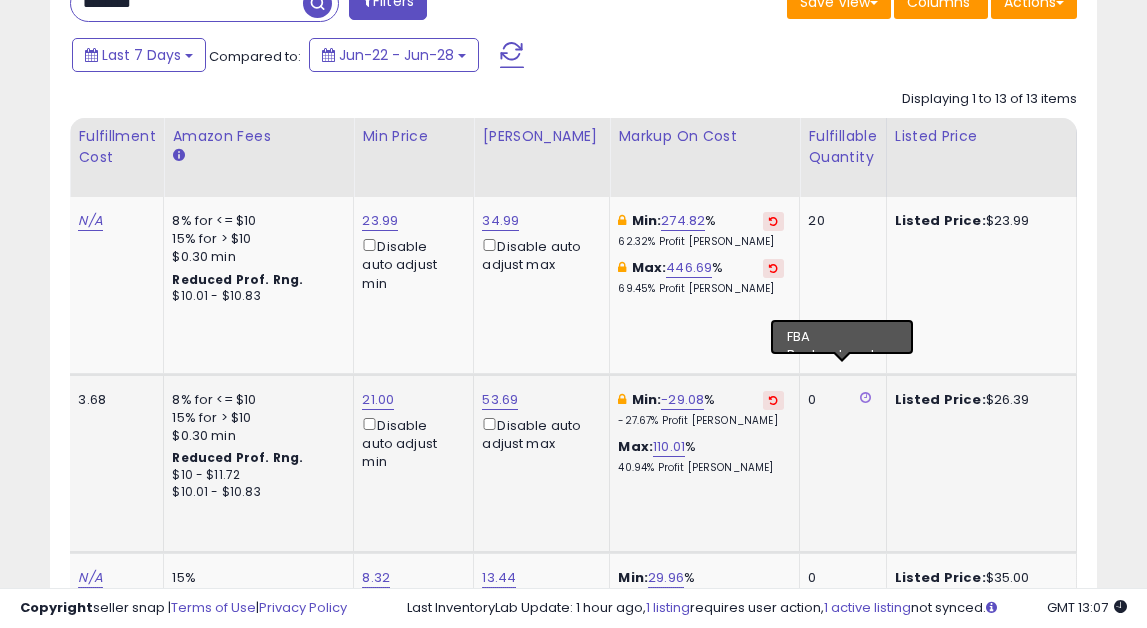 click at bounding box center (865, 397) 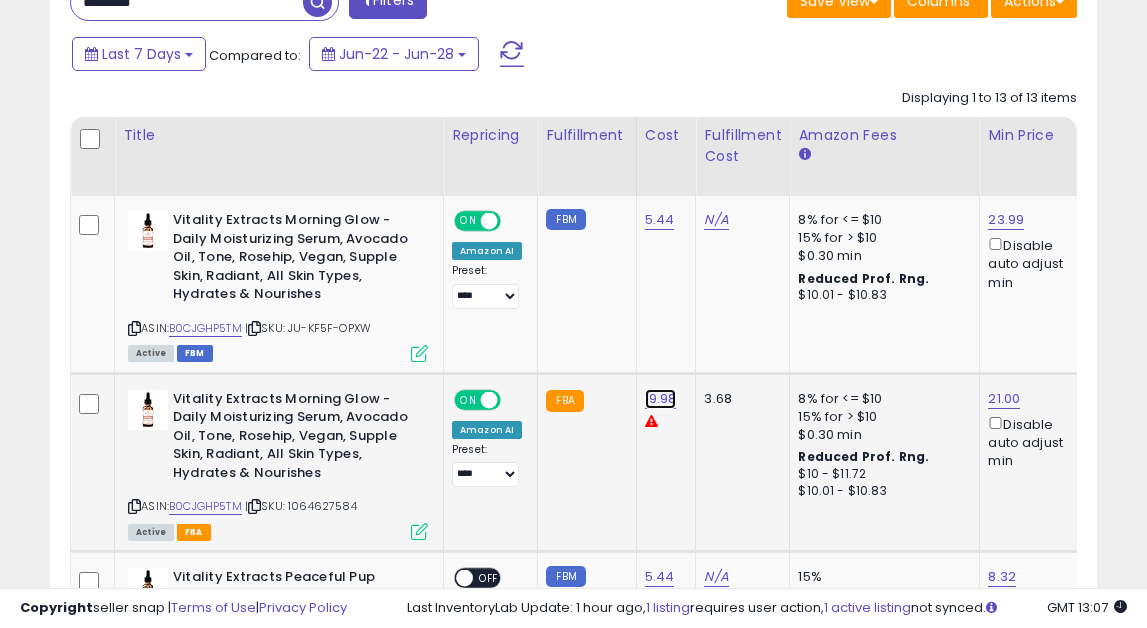click on "19.98" at bounding box center (660, 220) 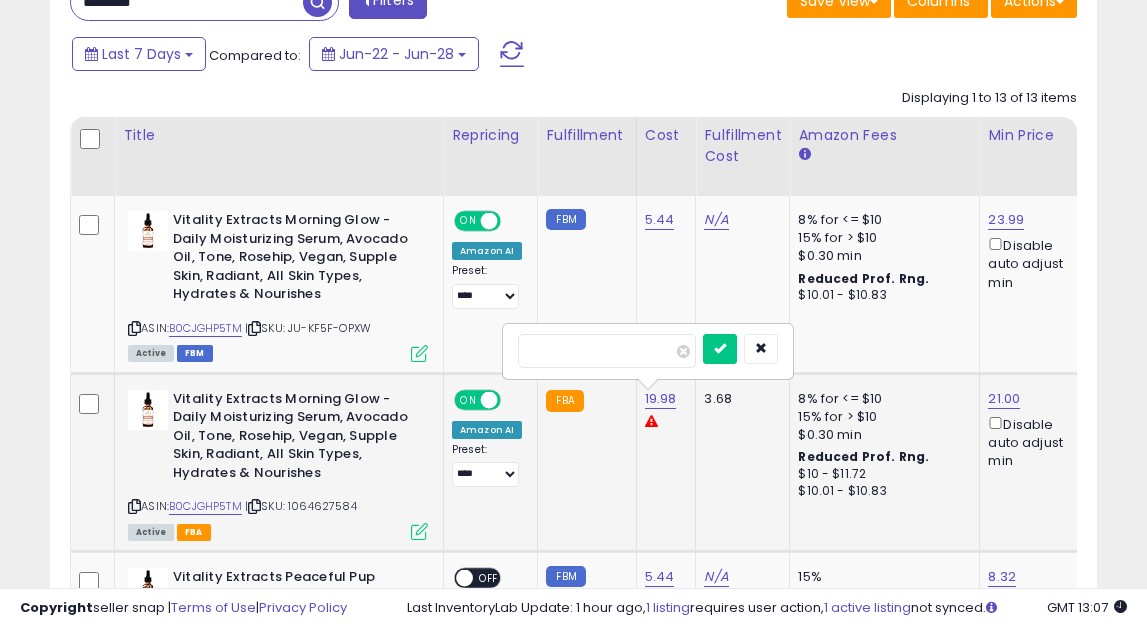 click on "*****" at bounding box center [607, 351] 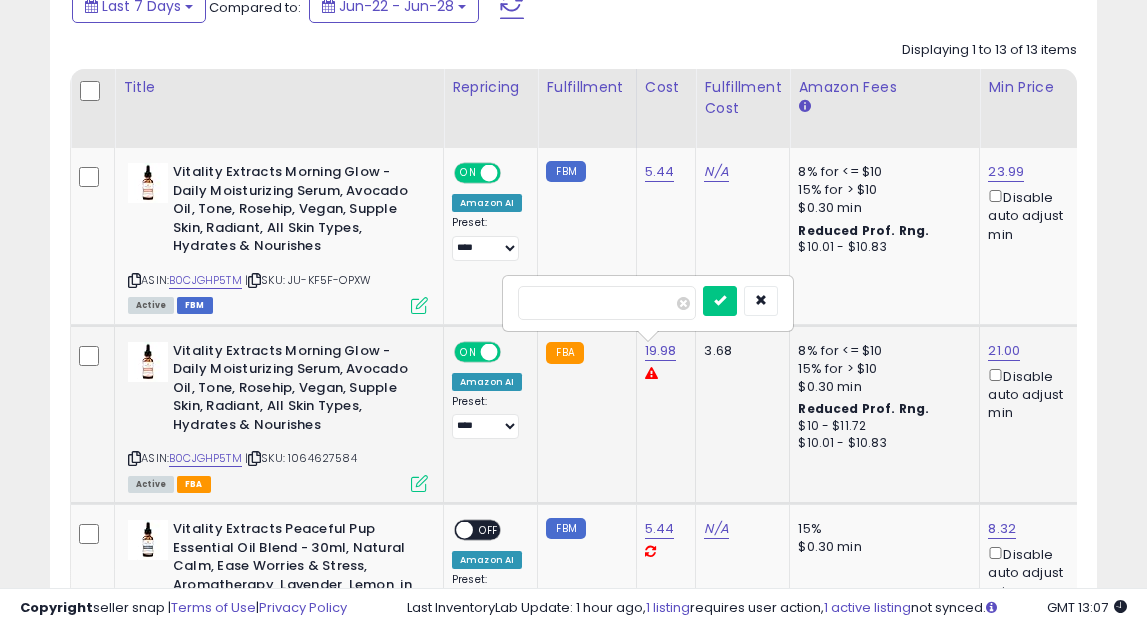 type on "*" 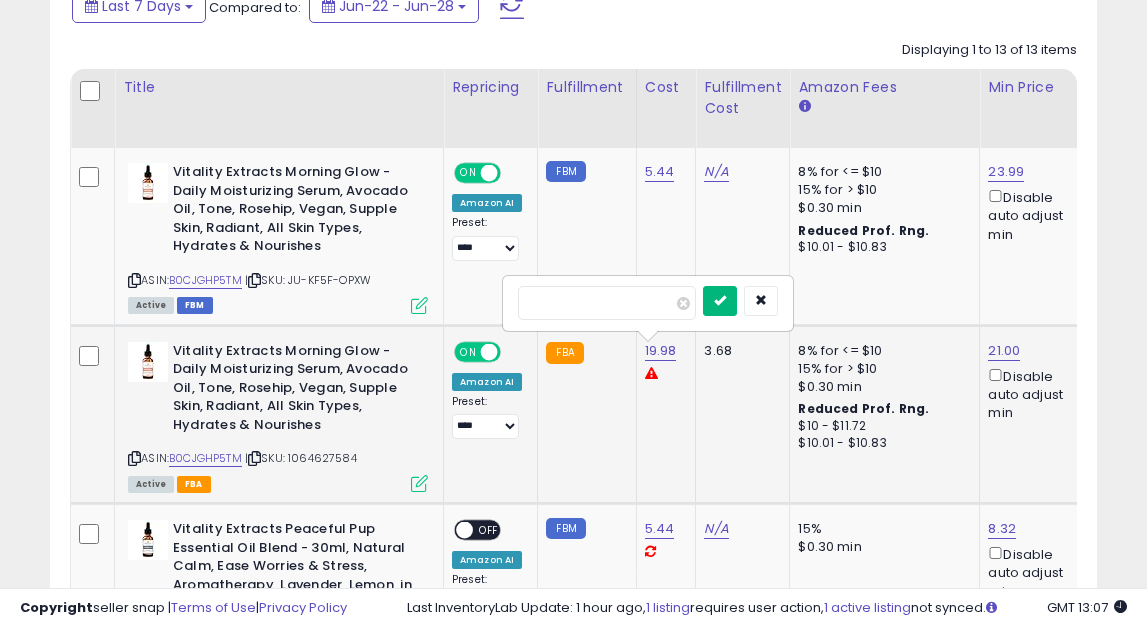 type on "****" 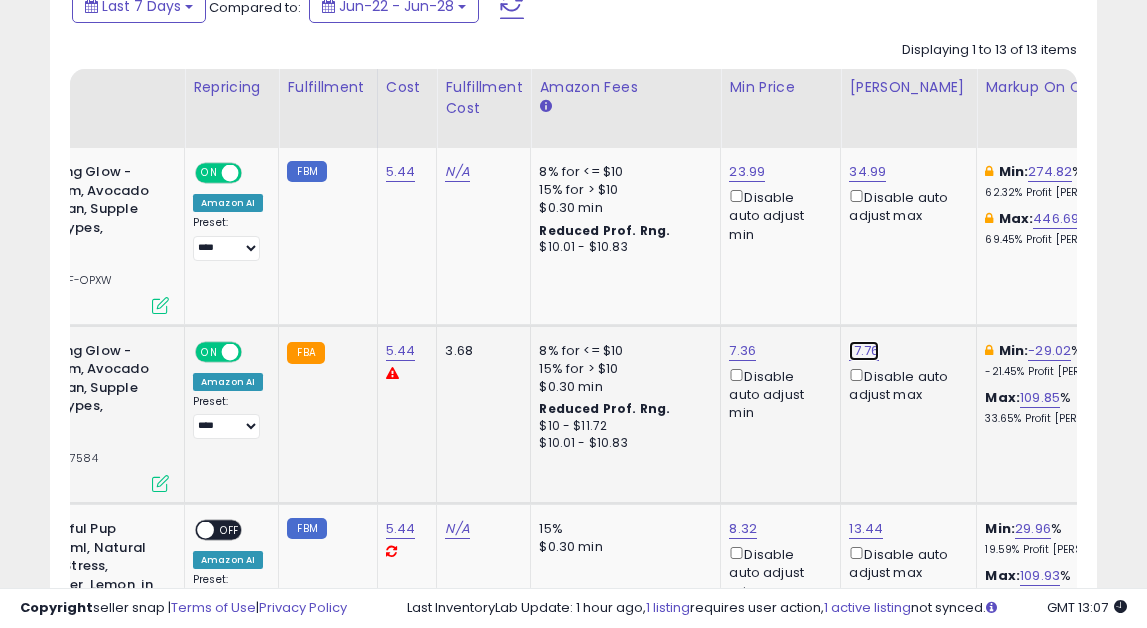 click on "17.76" at bounding box center [867, 172] 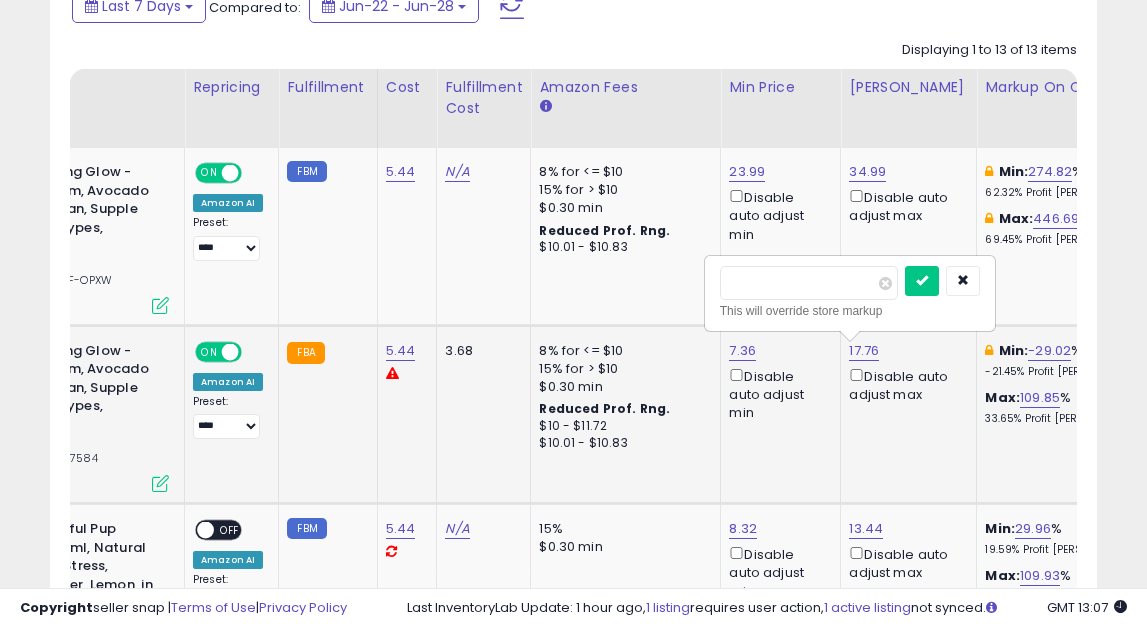 click on "*****" at bounding box center (809, 283) 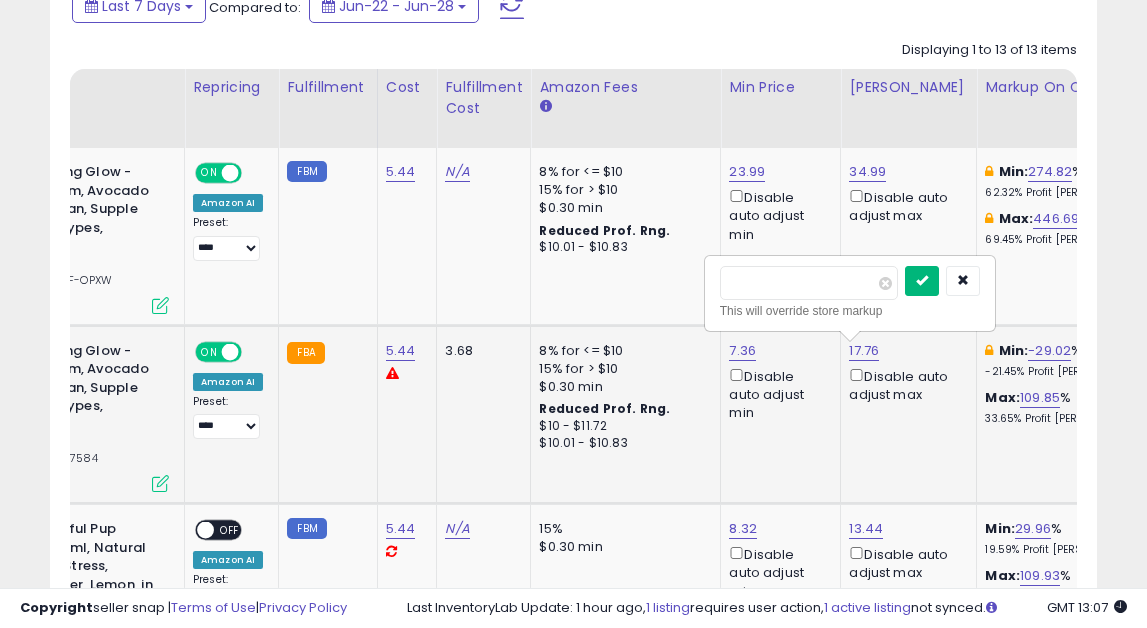 type on "*****" 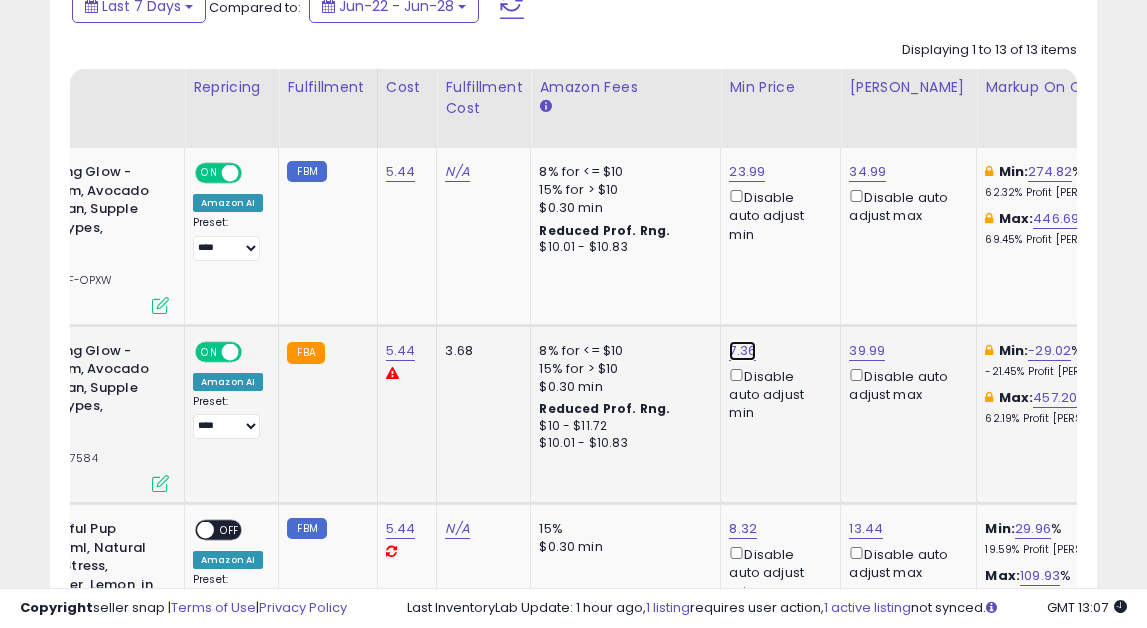 click on "7.36" at bounding box center [747, 172] 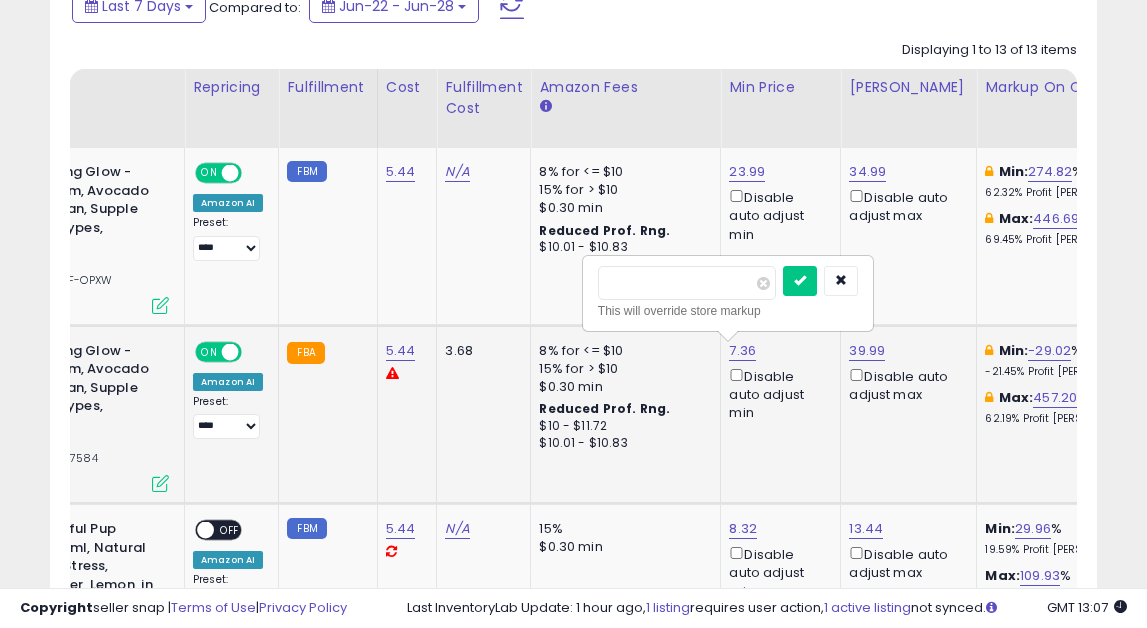 click on "****" at bounding box center [687, 283] 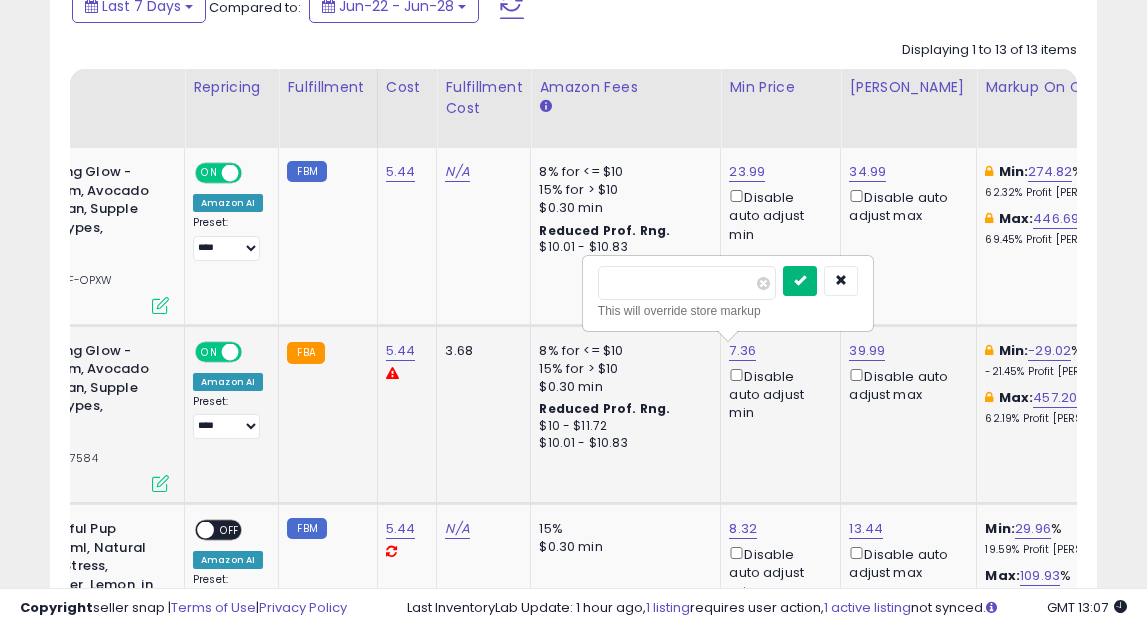 type on "*****" 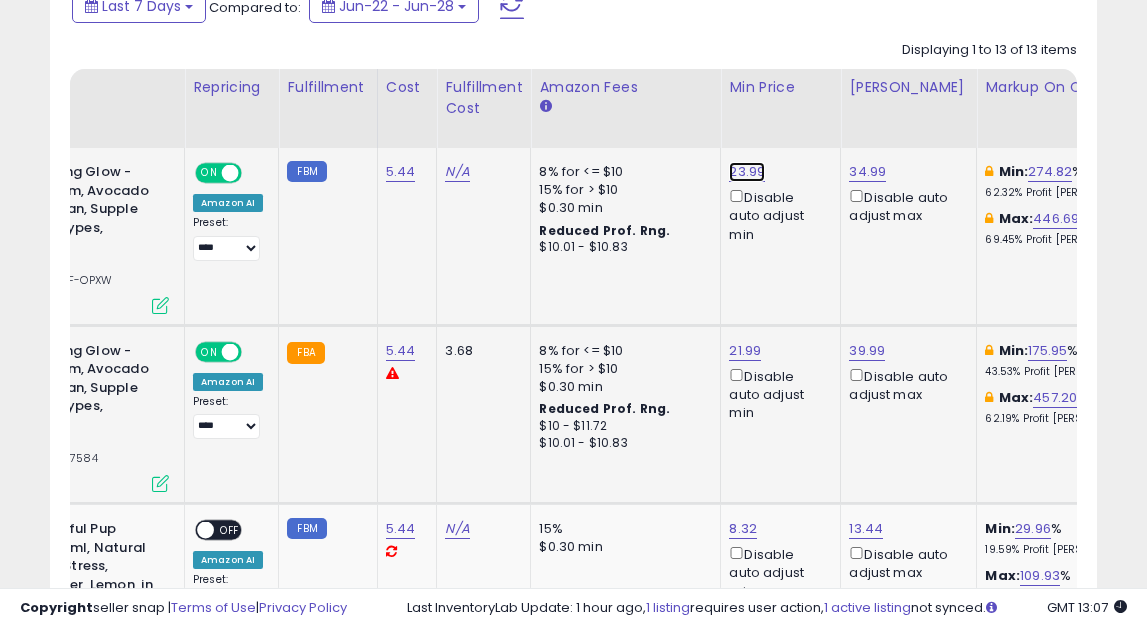 click on "23.99" at bounding box center (747, 172) 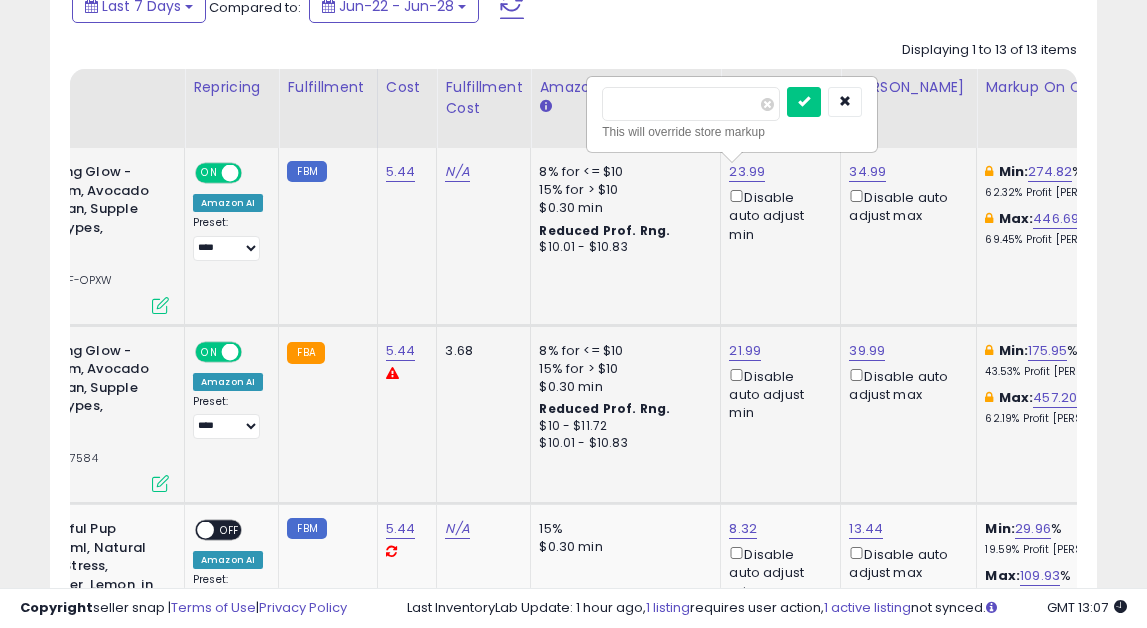 click on "*****" at bounding box center (691, 104) 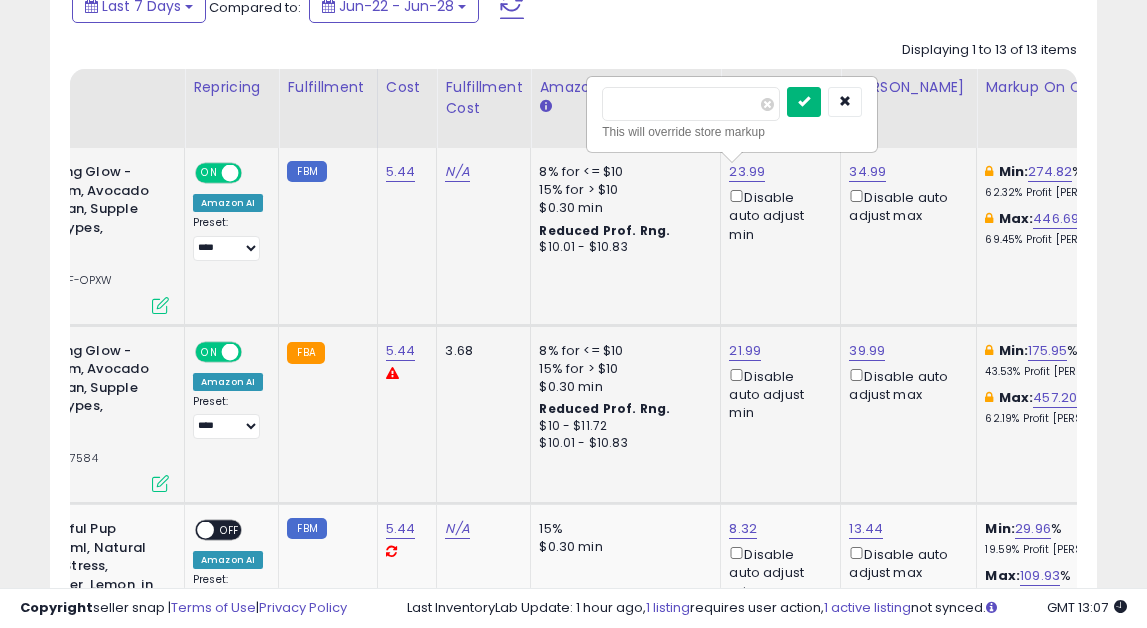 type on "*****" 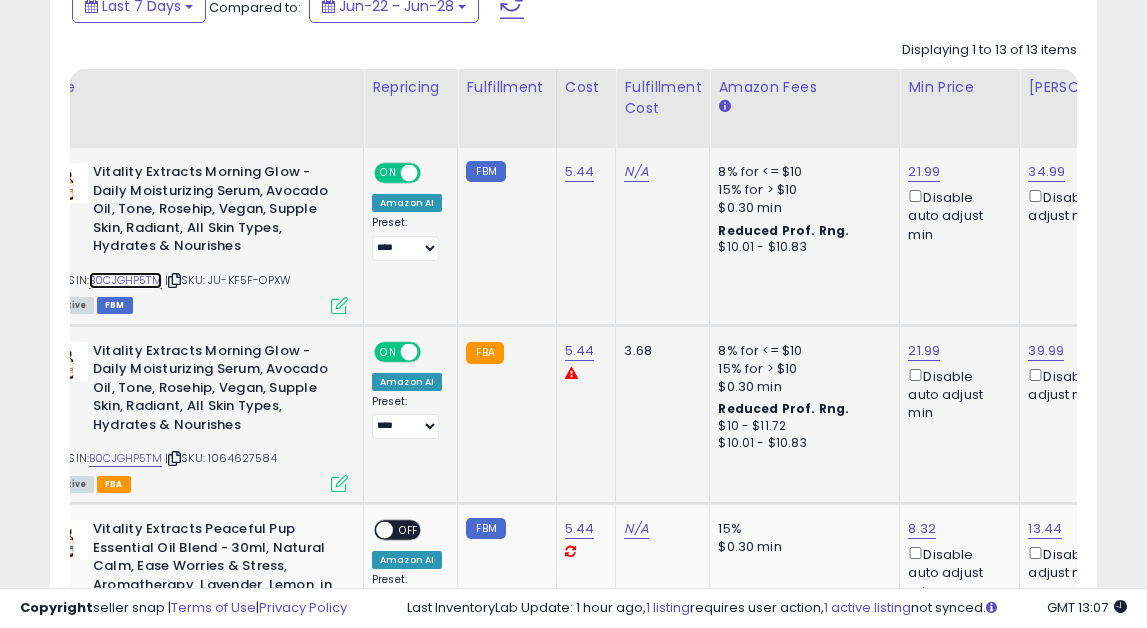 click on "B0CJGHP5TM" at bounding box center [125, 280] 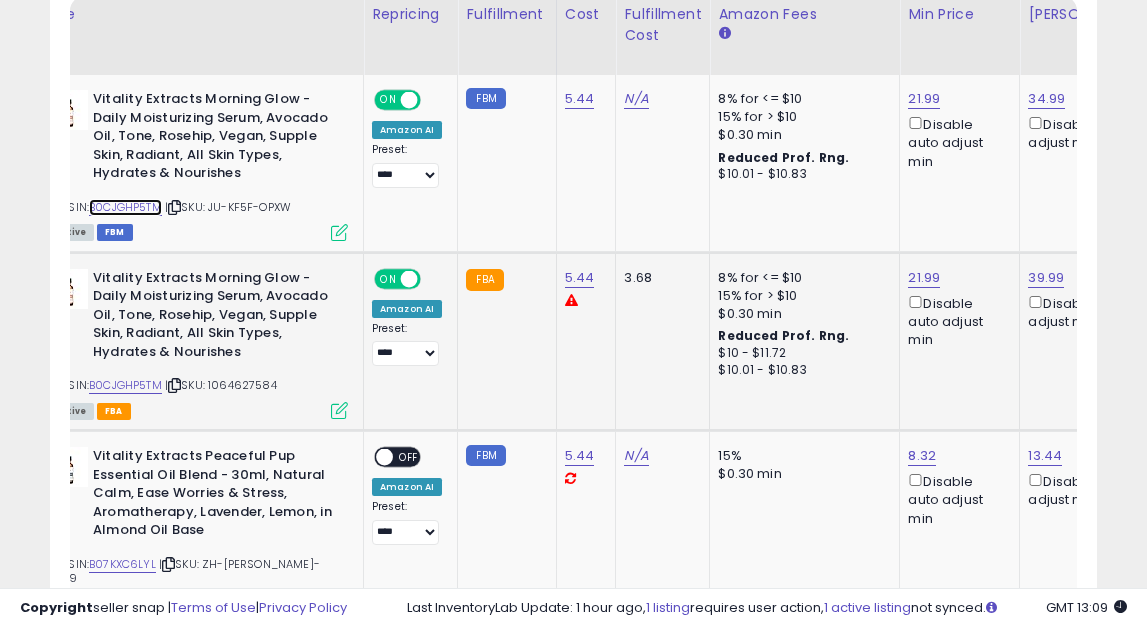 scroll, scrollTop: 1134, scrollLeft: 0, axis: vertical 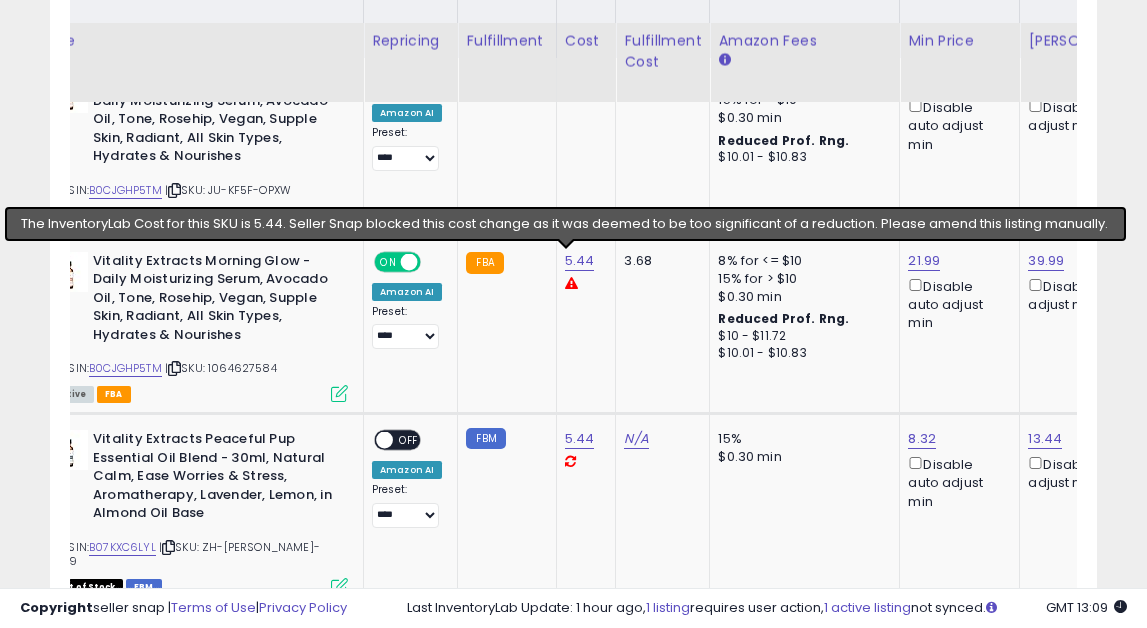 click at bounding box center [571, 283] 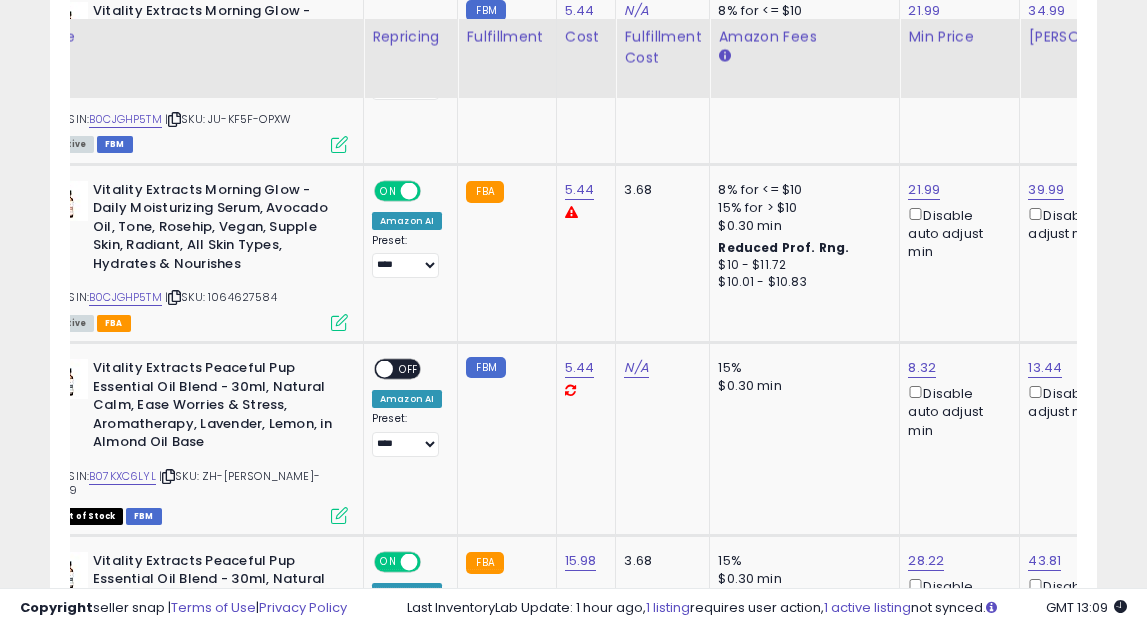 scroll, scrollTop: 1232, scrollLeft: 0, axis: vertical 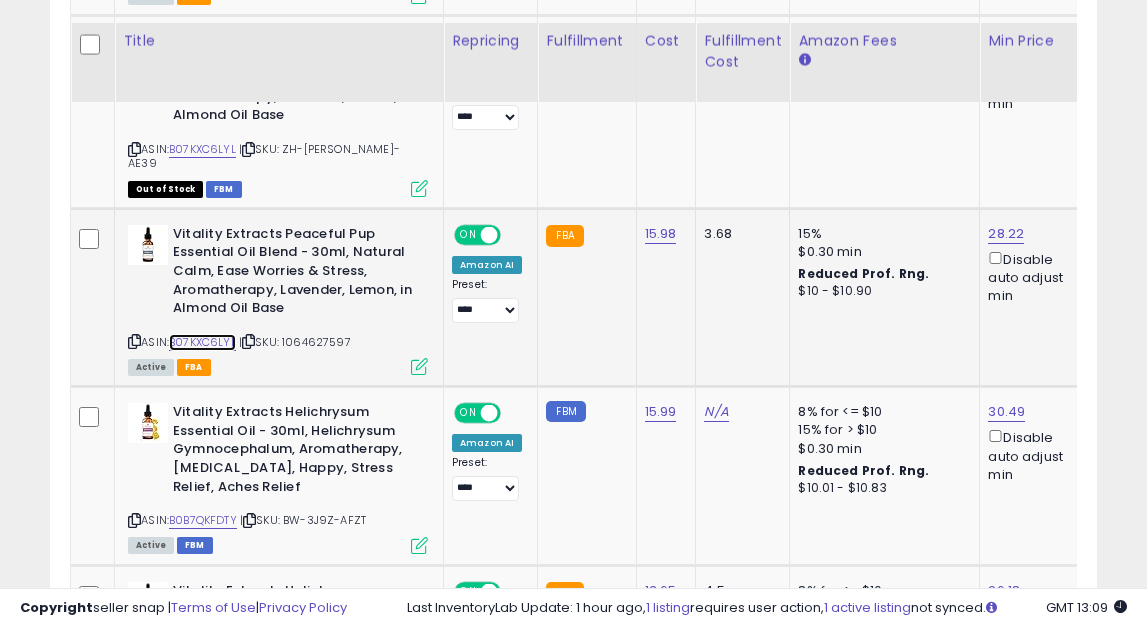 click on "B07KXC6LYL" at bounding box center [202, 342] 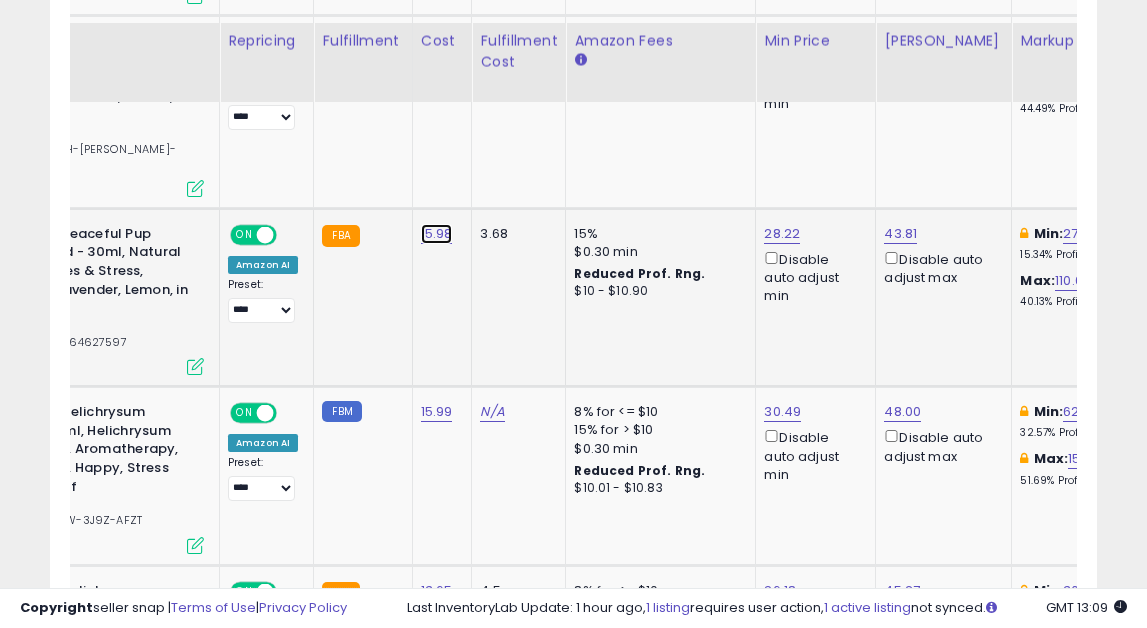 click on "15.98" at bounding box center [436, -316] 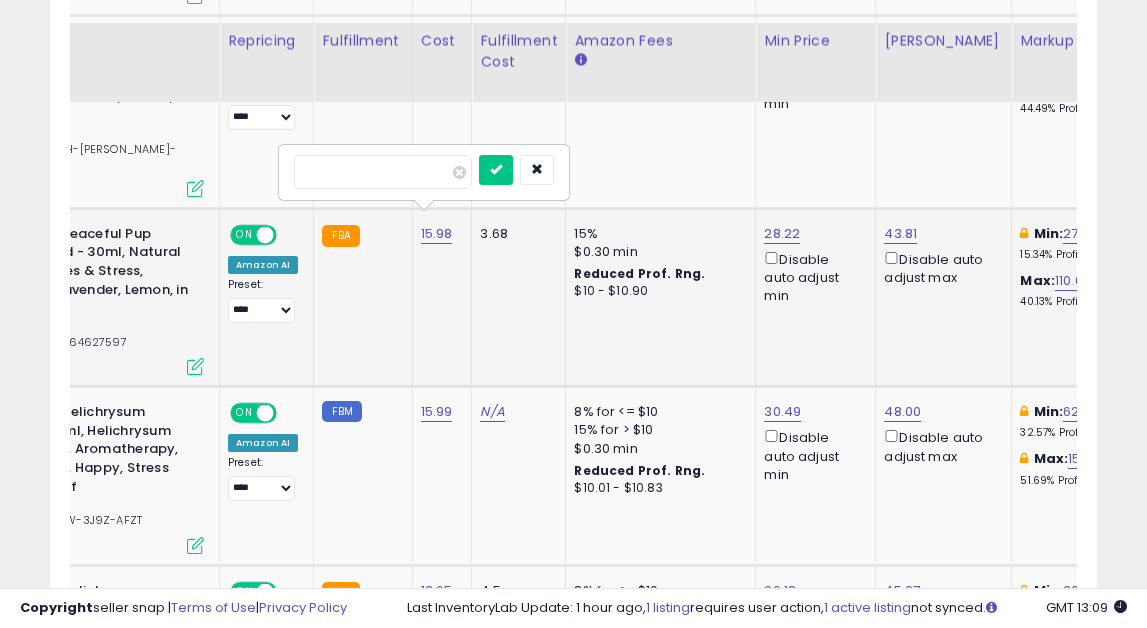 click on "*****" at bounding box center [383, 172] 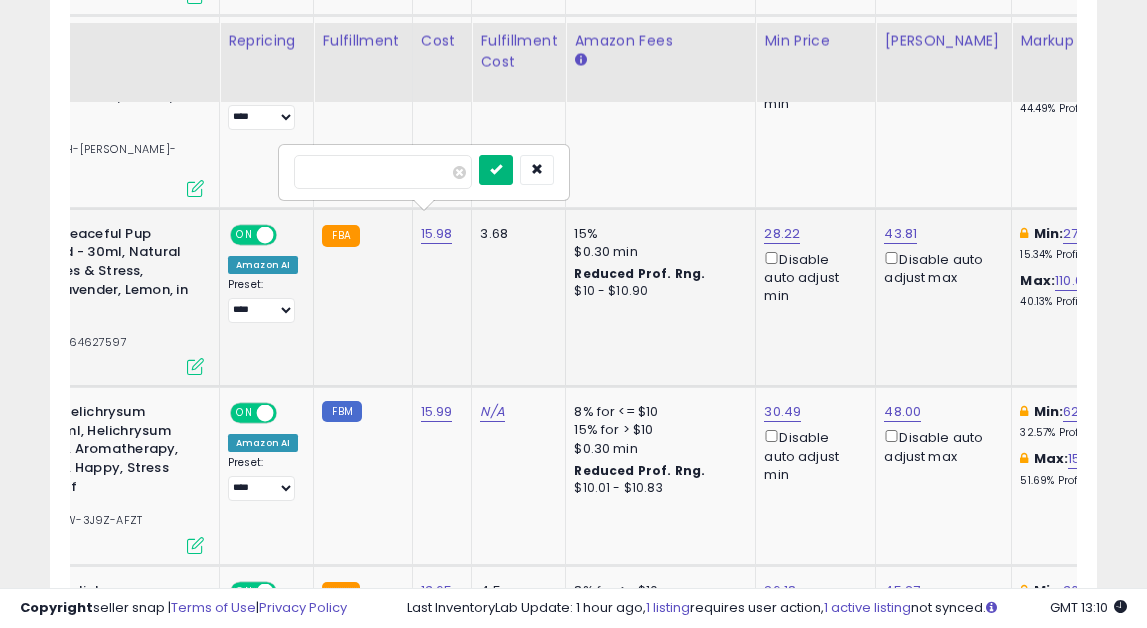type on "****" 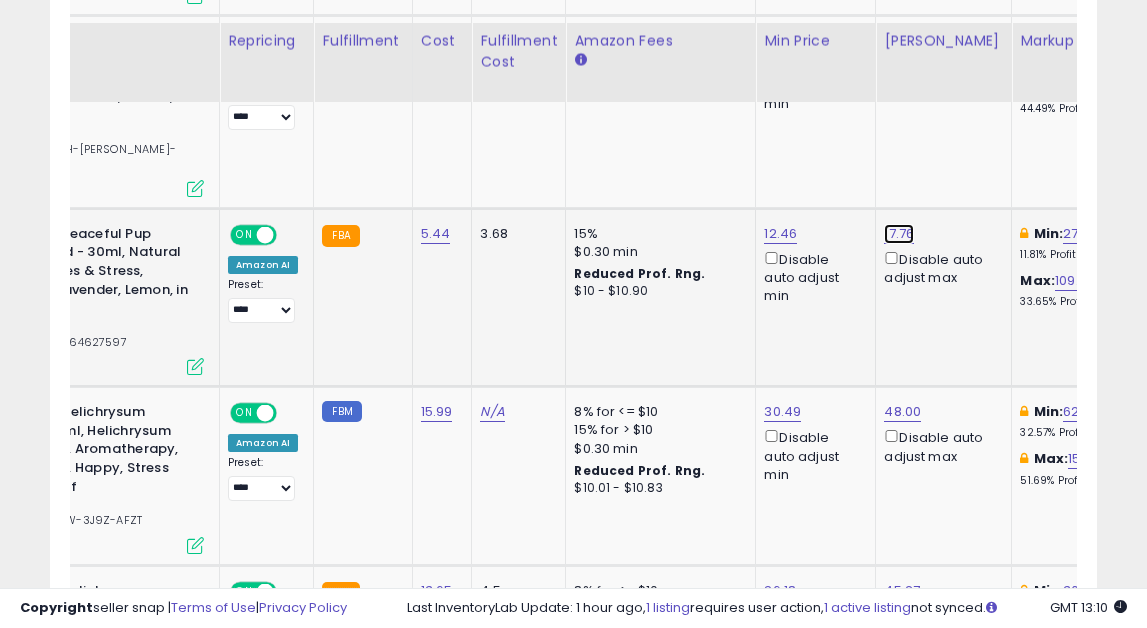 click on "17.76" at bounding box center (902, -316) 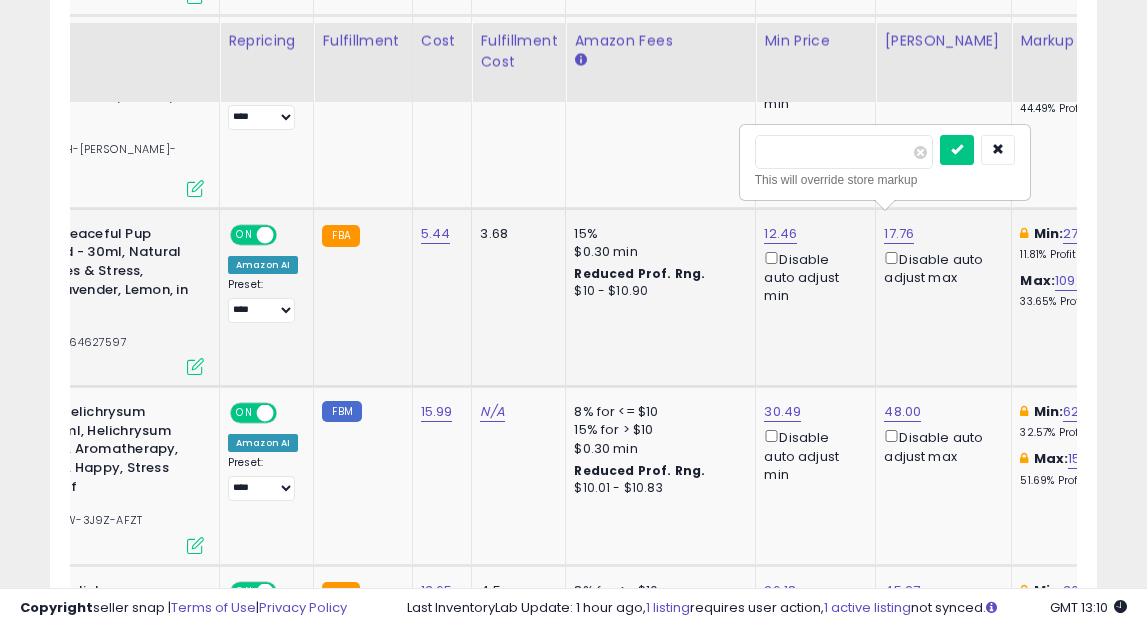 click on "*****" at bounding box center [844, 152] 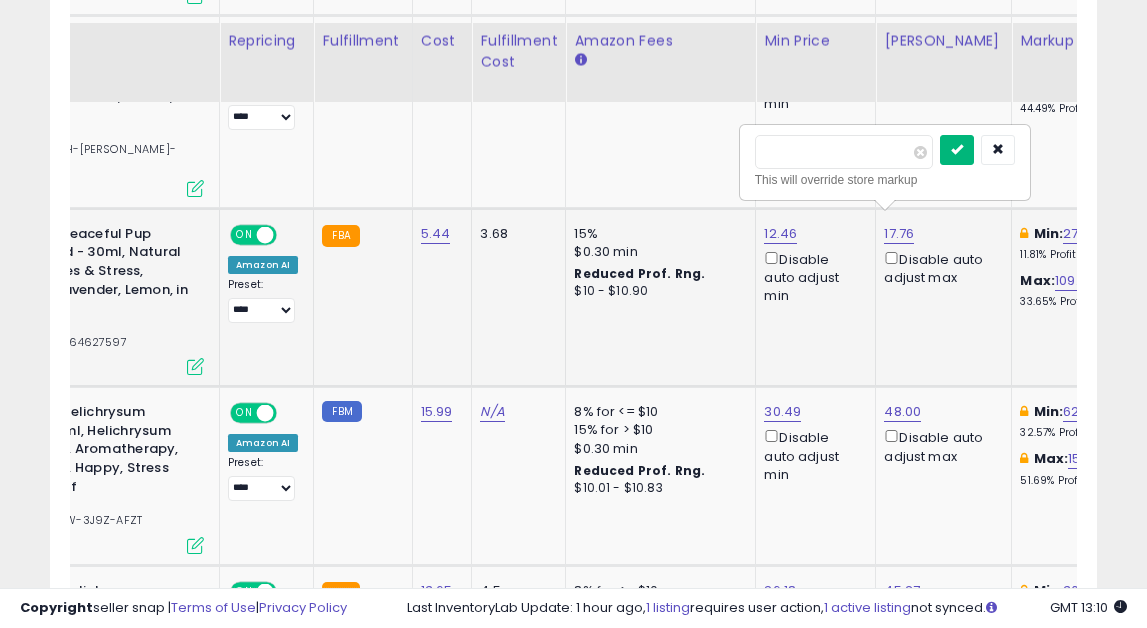 type on "*****" 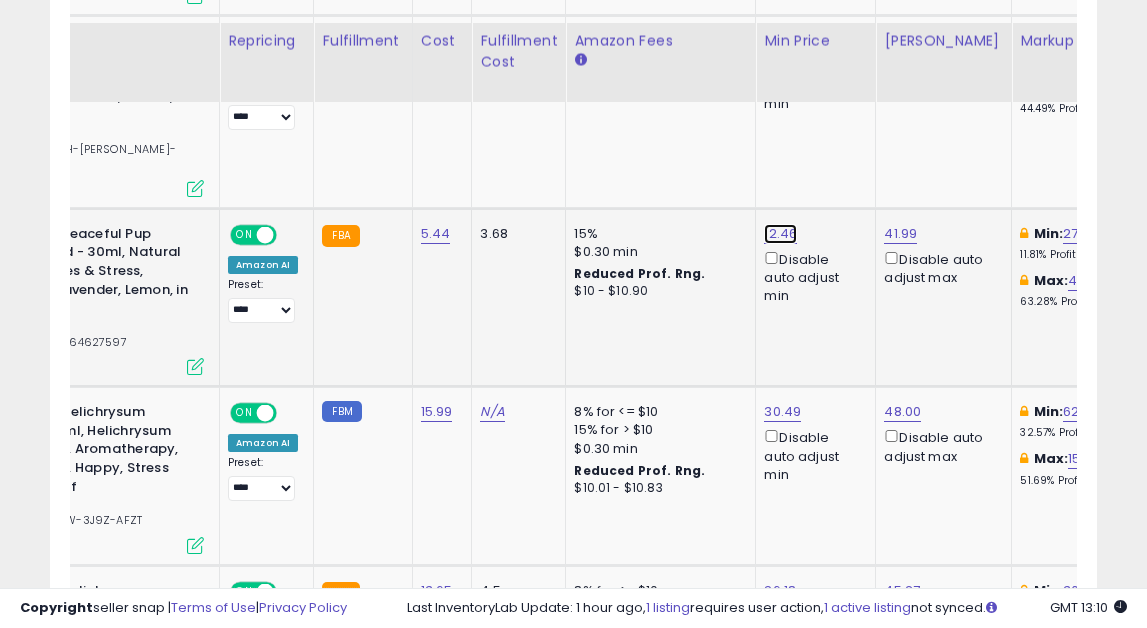 click on "12.46" at bounding box center [780, -316] 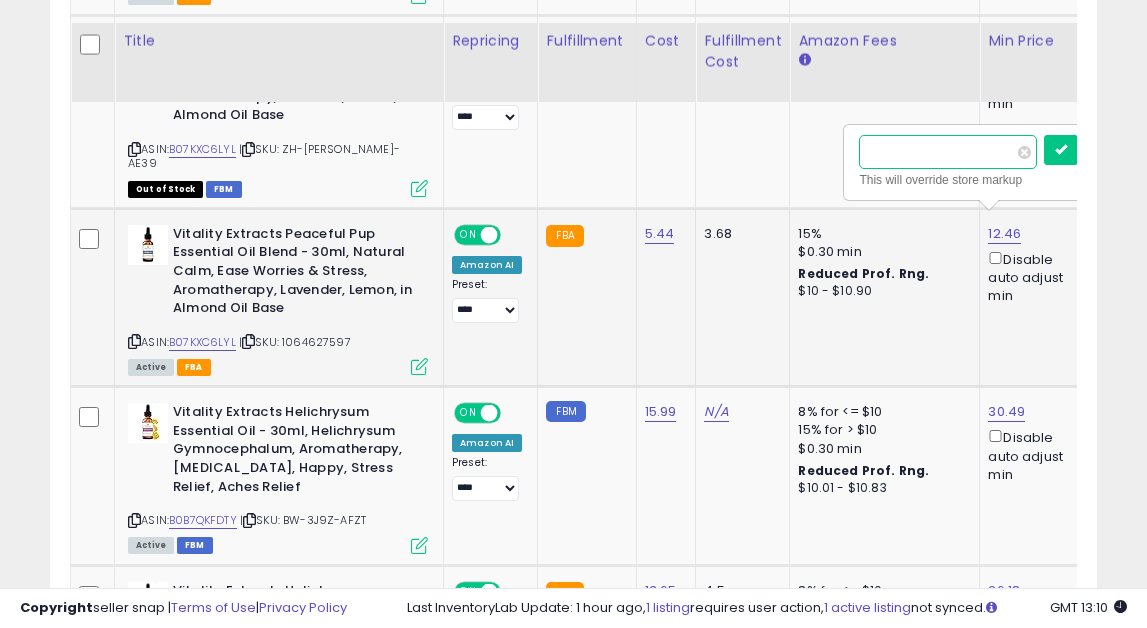 click on "*****" at bounding box center (948, 152) 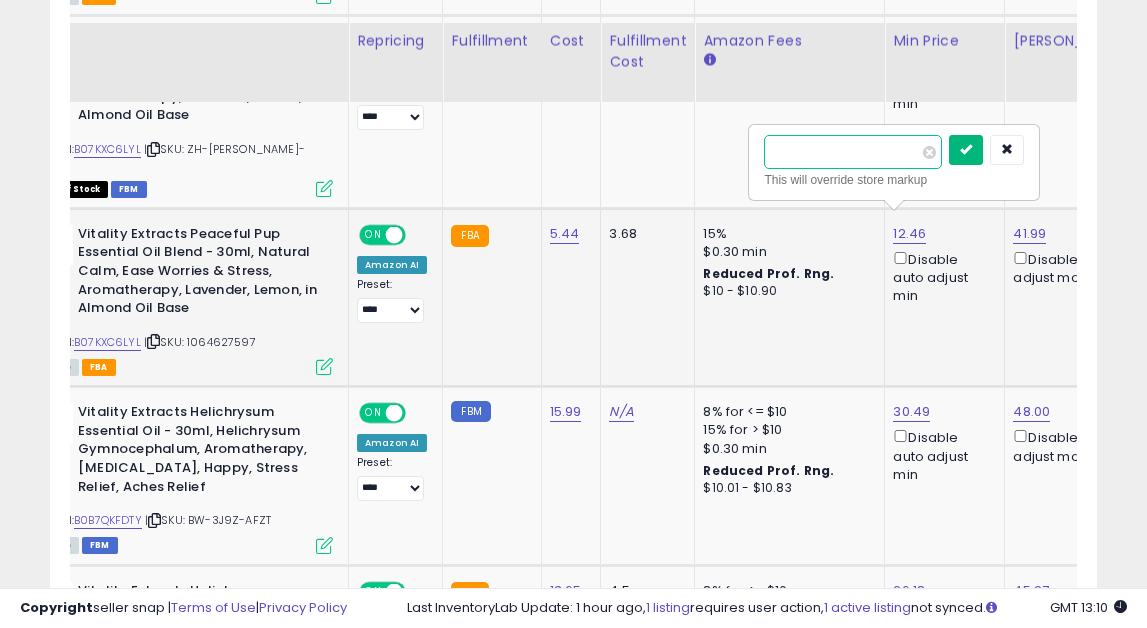 type on "*****" 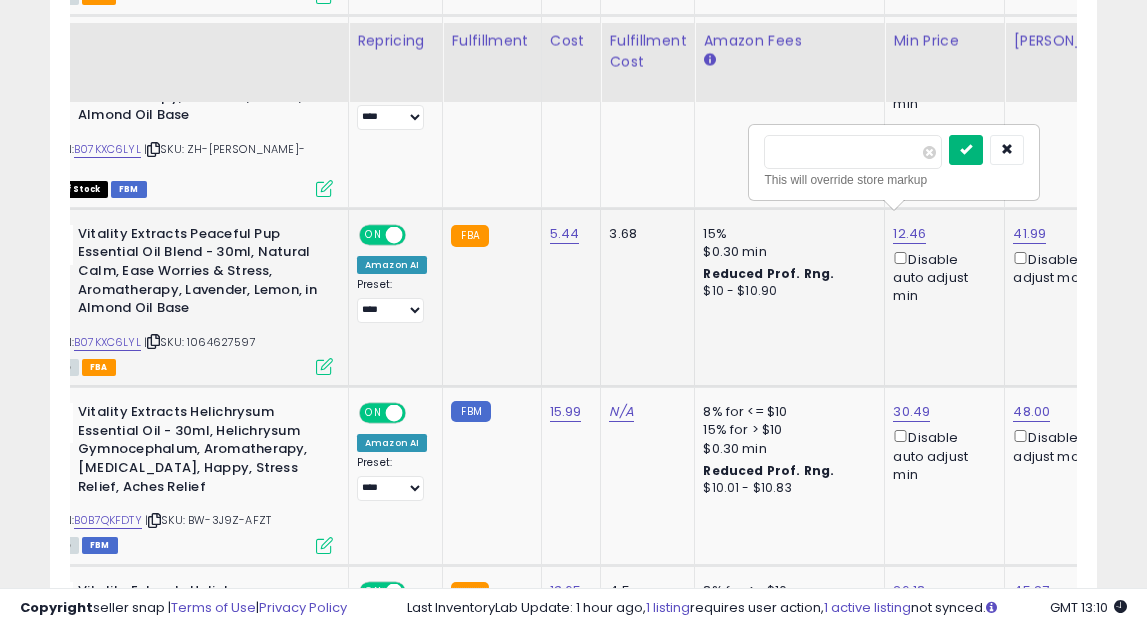 click at bounding box center [966, 150] 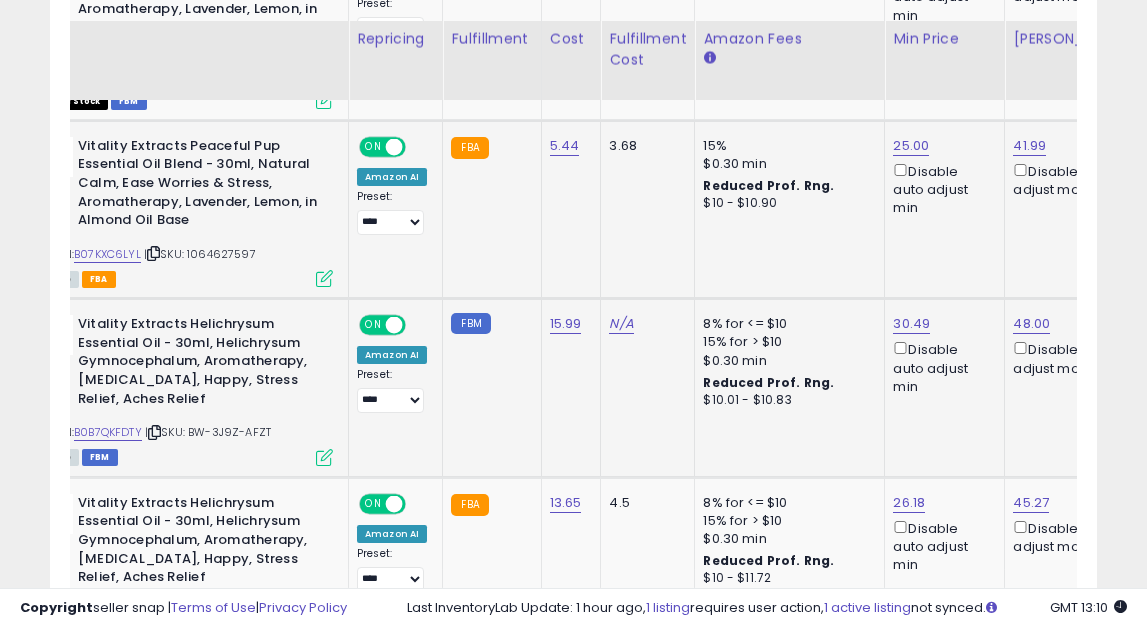 scroll, scrollTop: 1624, scrollLeft: 0, axis: vertical 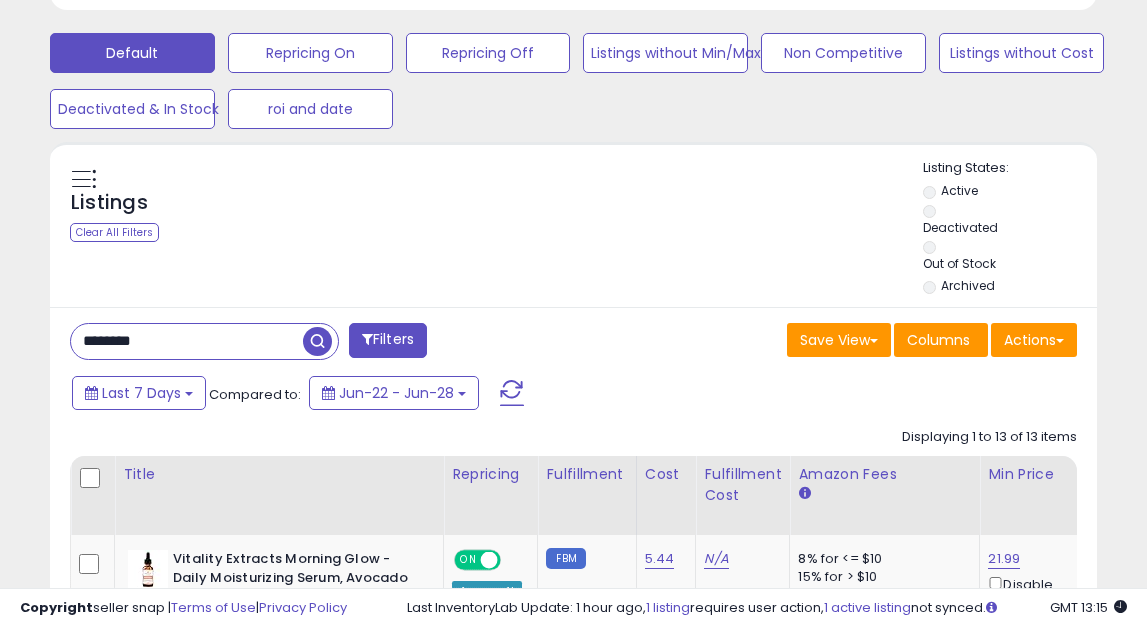 click on "********" at bounding box center [187, 341] 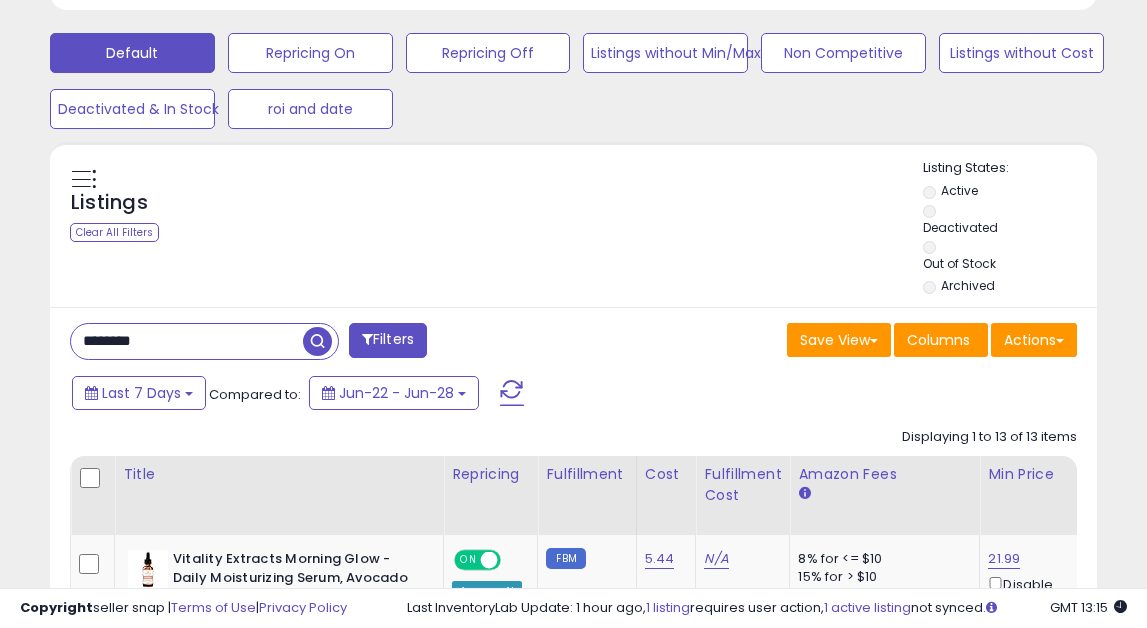 click on "********" at bounding box center (187, 341) 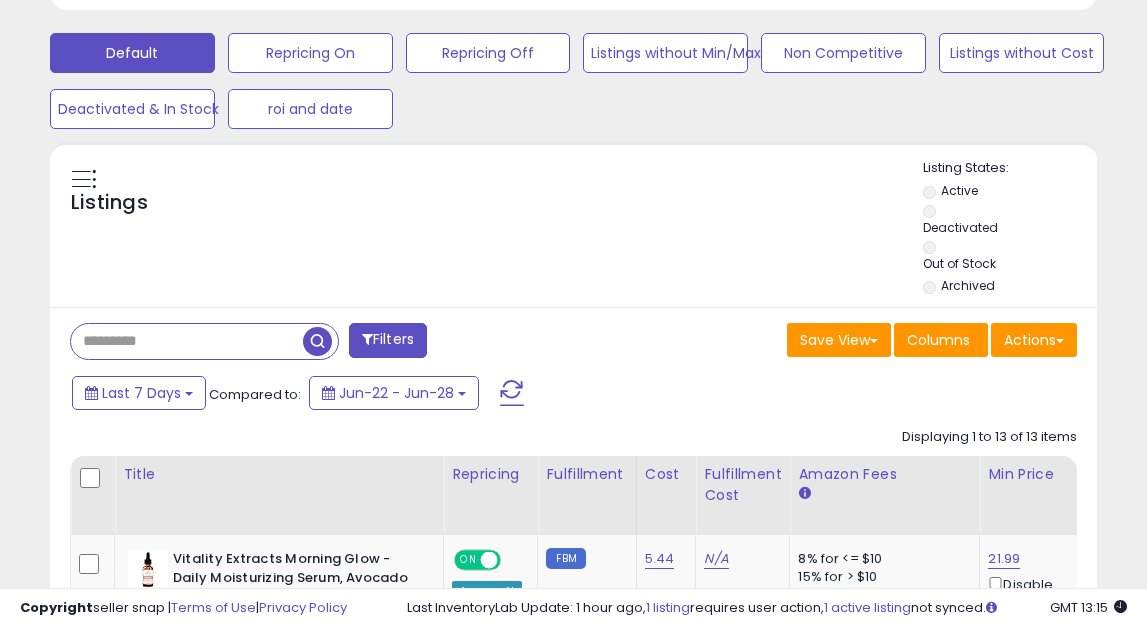 paste on "**********" 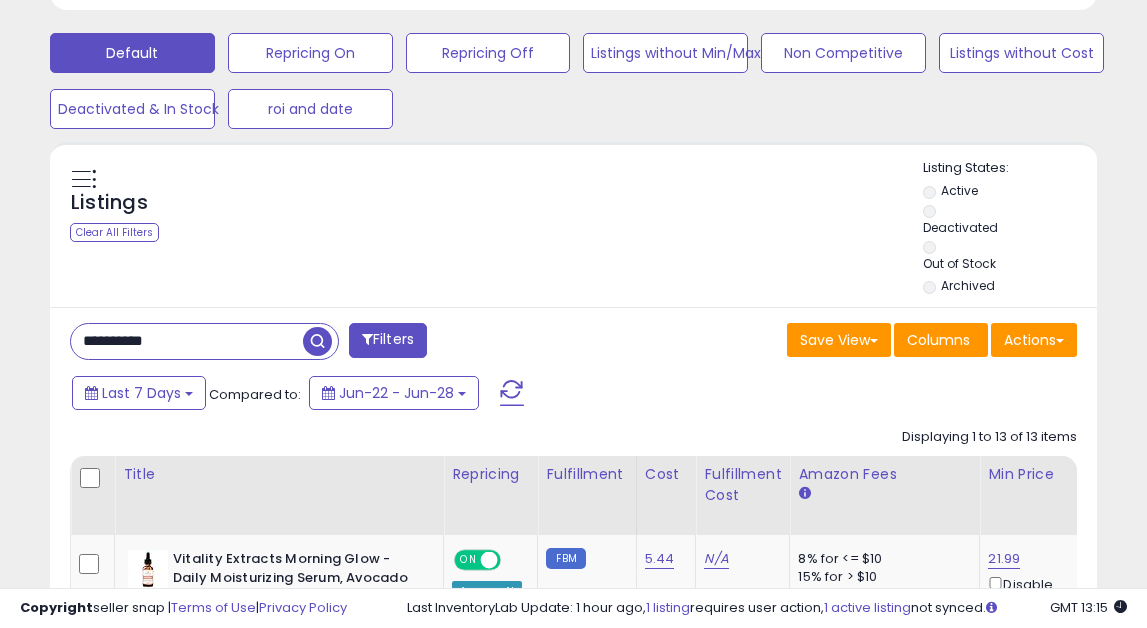 type on "**********" 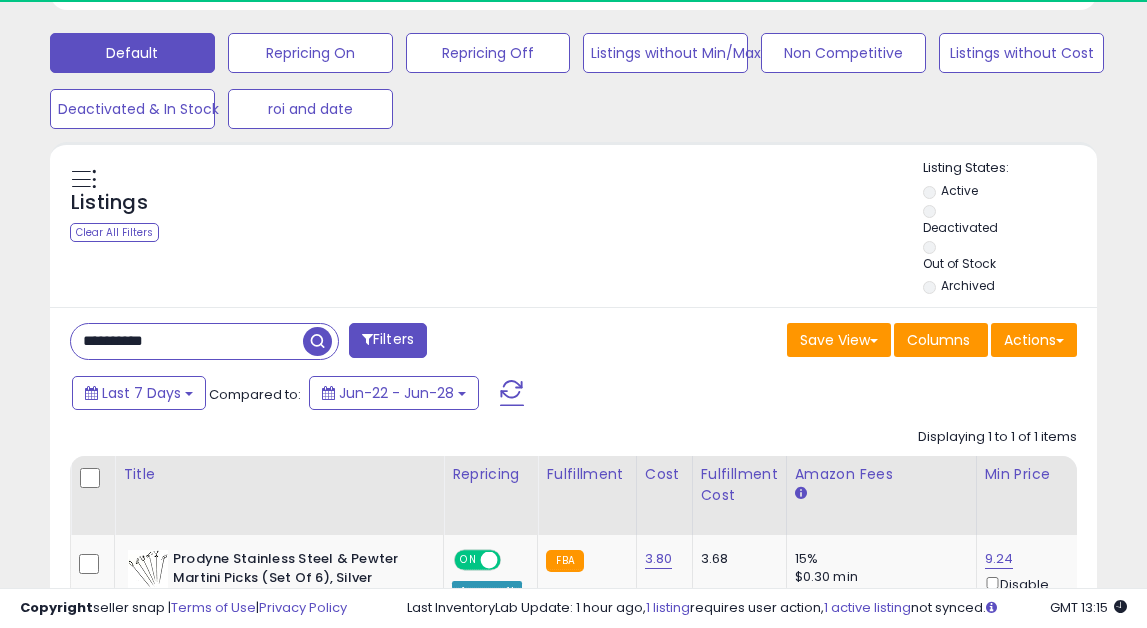 scroll, scrollTop: 999590, scrollLeft: 999395, axis: both 